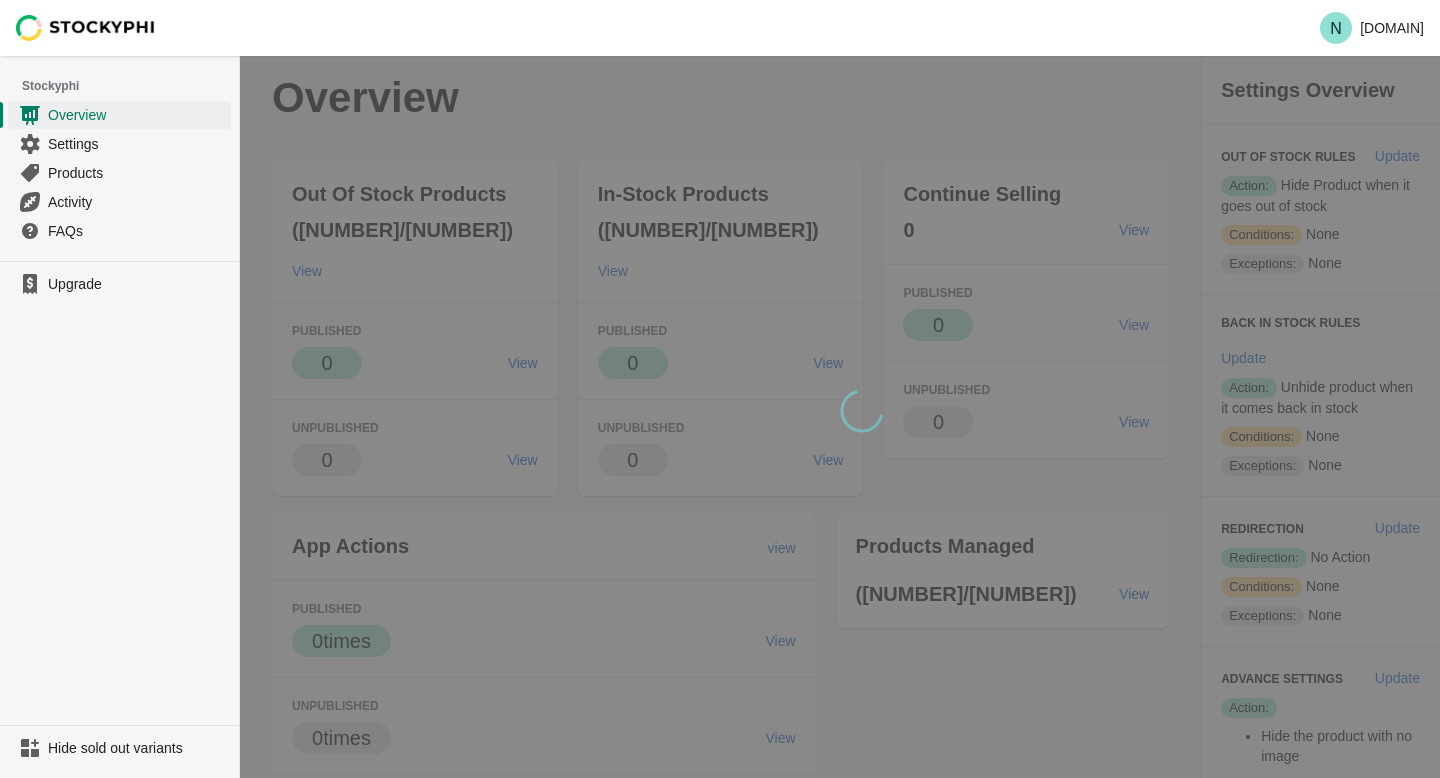 scroll, scrollTop: 0, scrollLeft: 0, axis: both 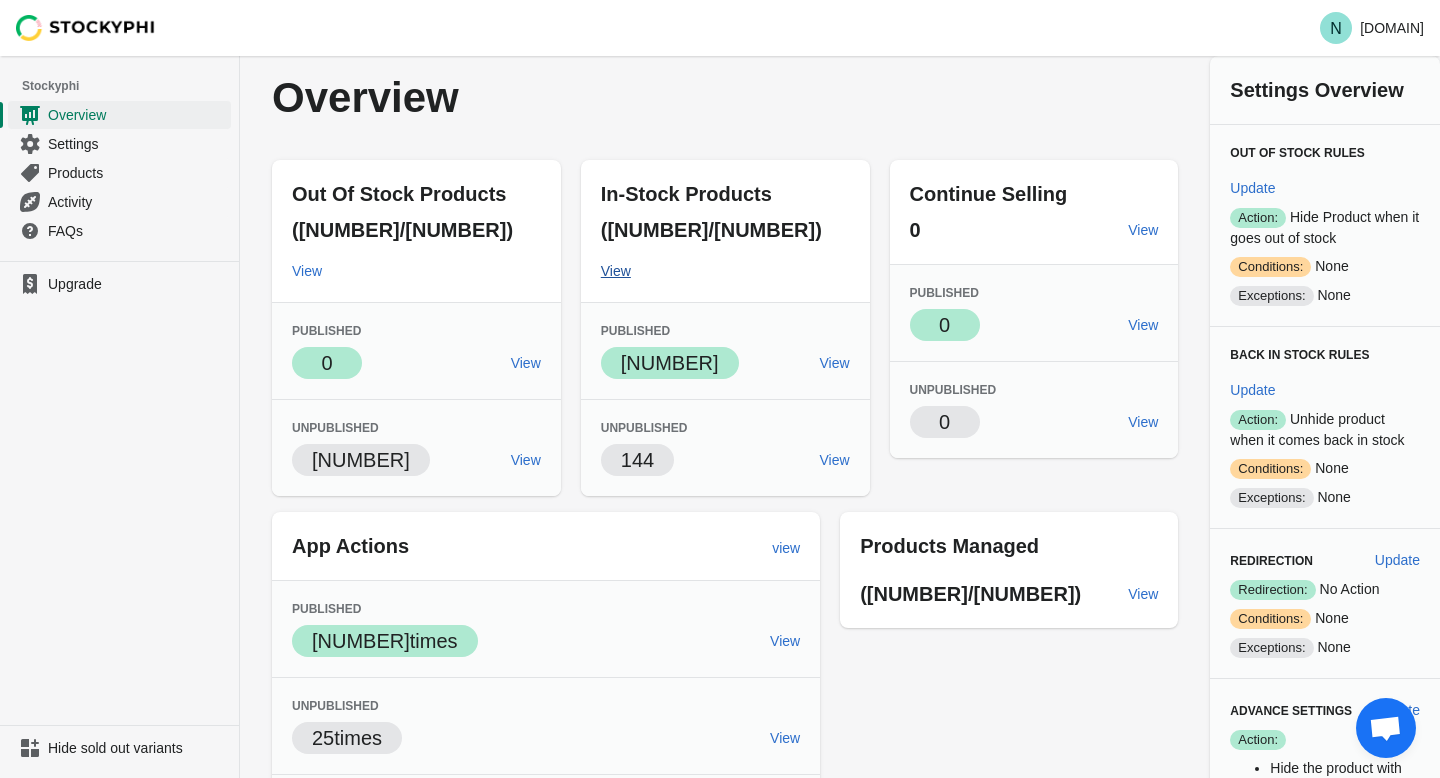 click on "View" at bounding box center (616, 271) 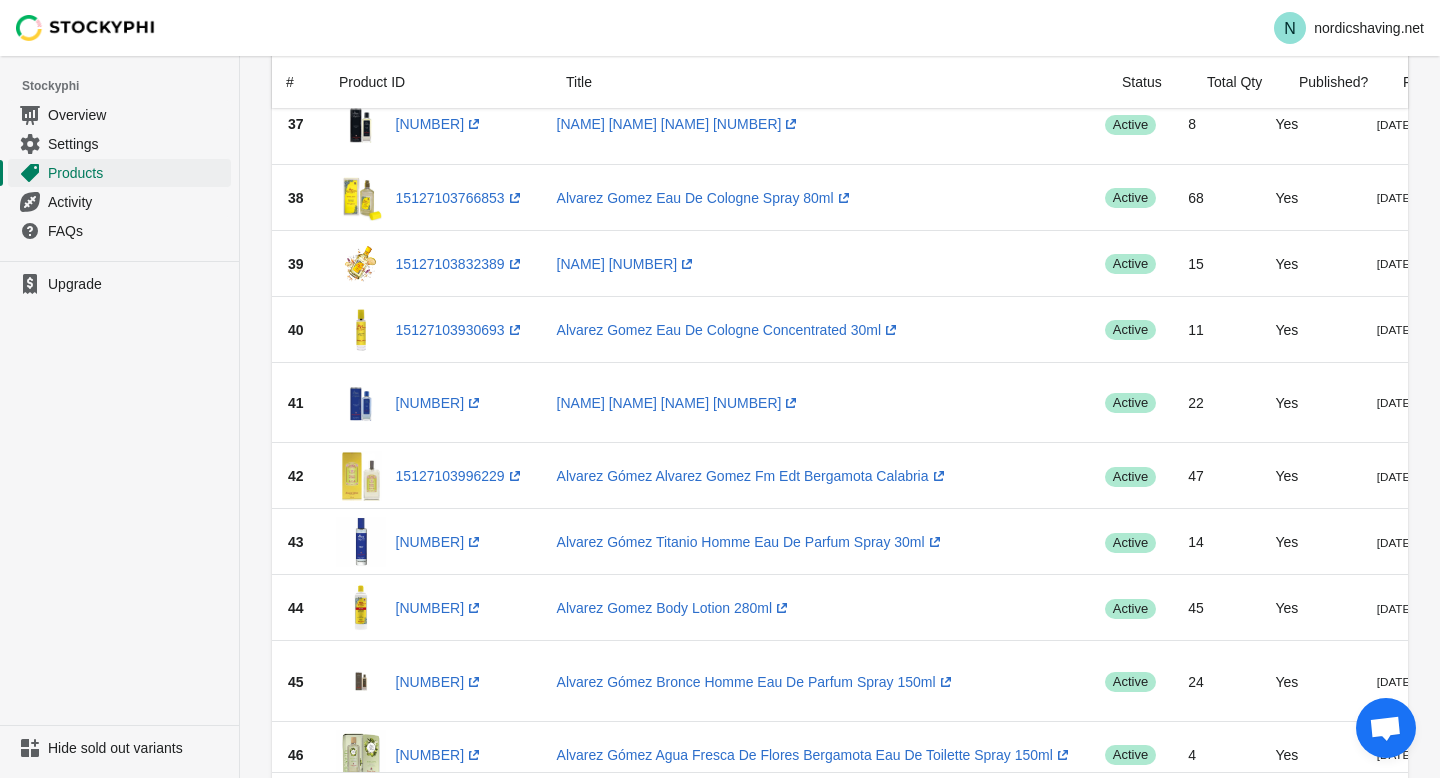 scroll, scrollTop: 2979, scrollLeft: 0, axis: vertical 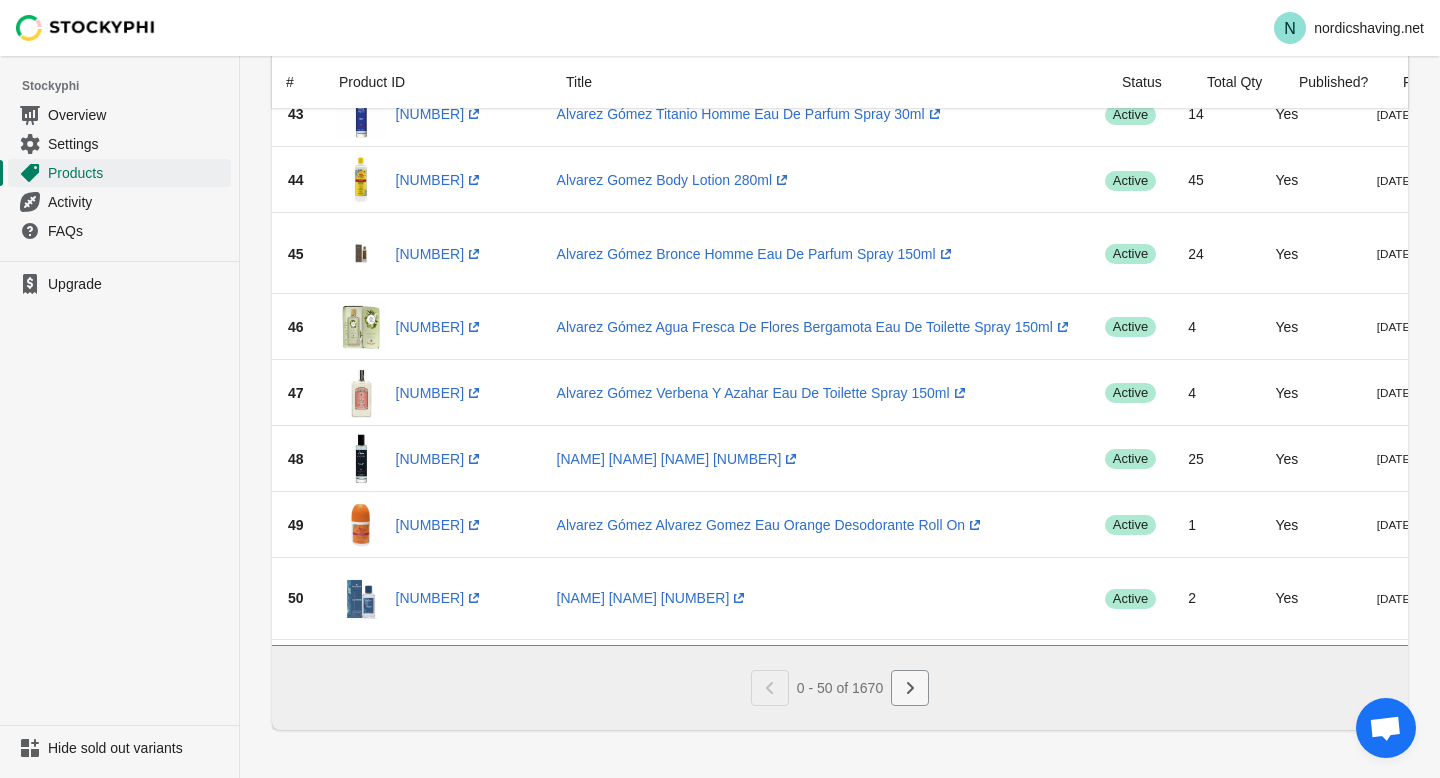 click at bounding box center (910, 688) 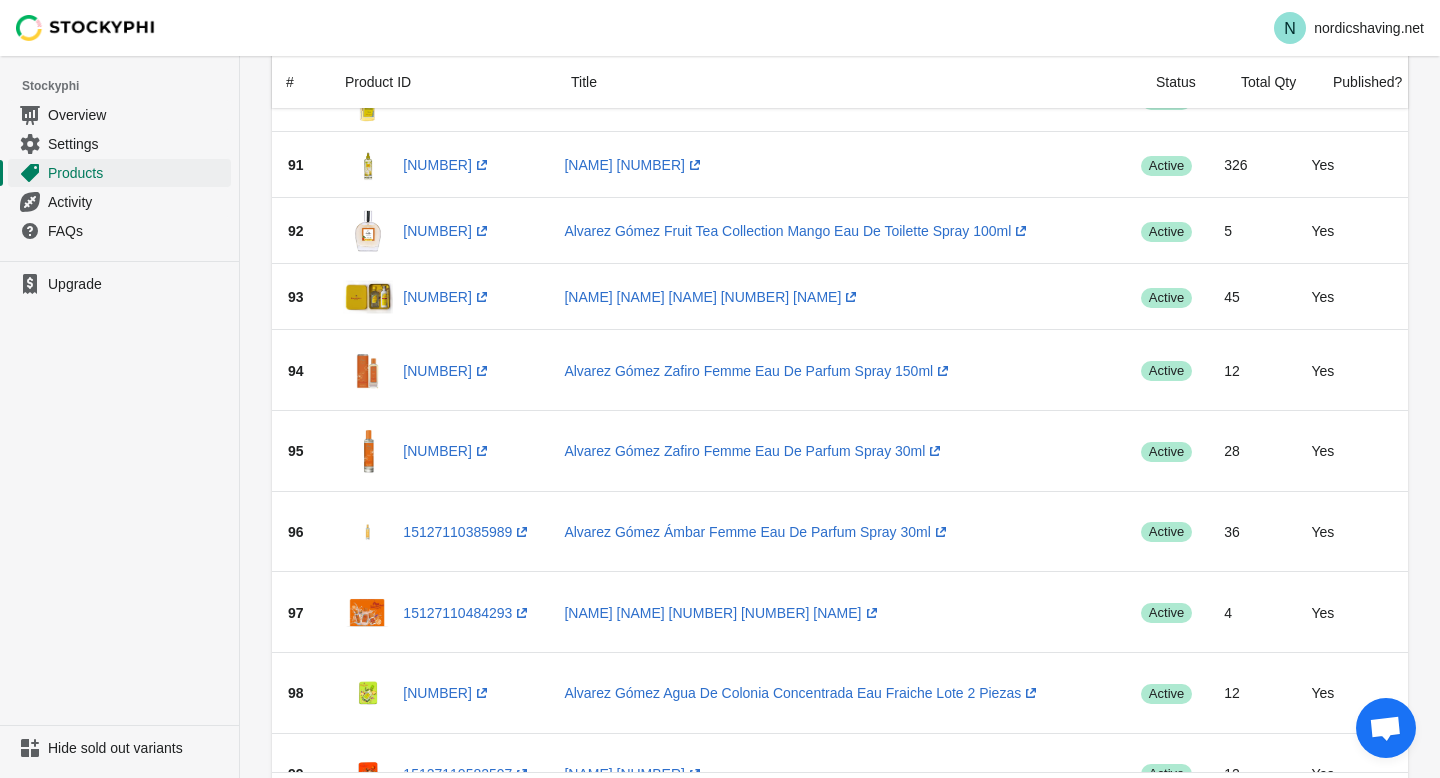 scroll, scrollTop: 3243, scrollLeft: 0, axis: vertical 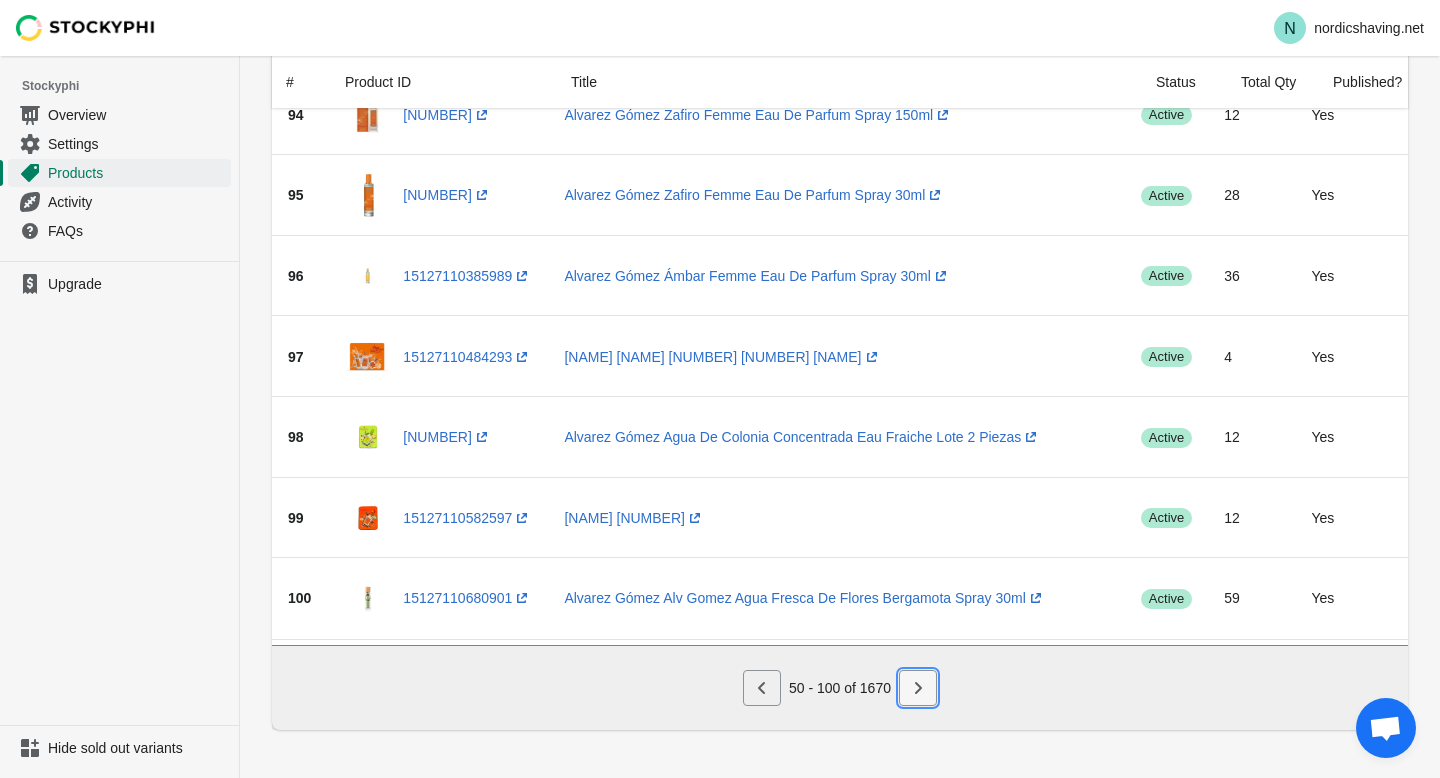 click at bounding box center [918, 688] 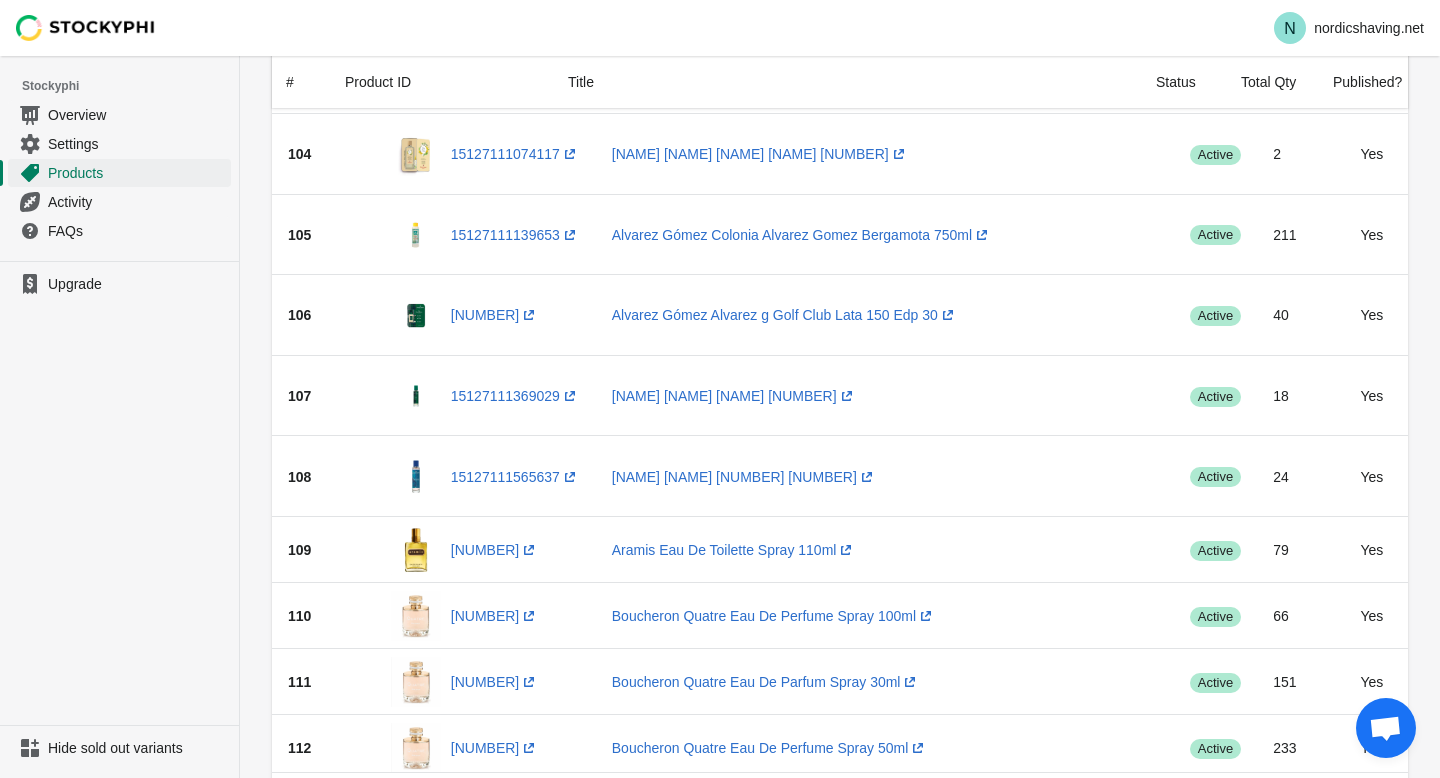 scroll, scrollTop: 208, scrollLeft: 0, axis: vertical 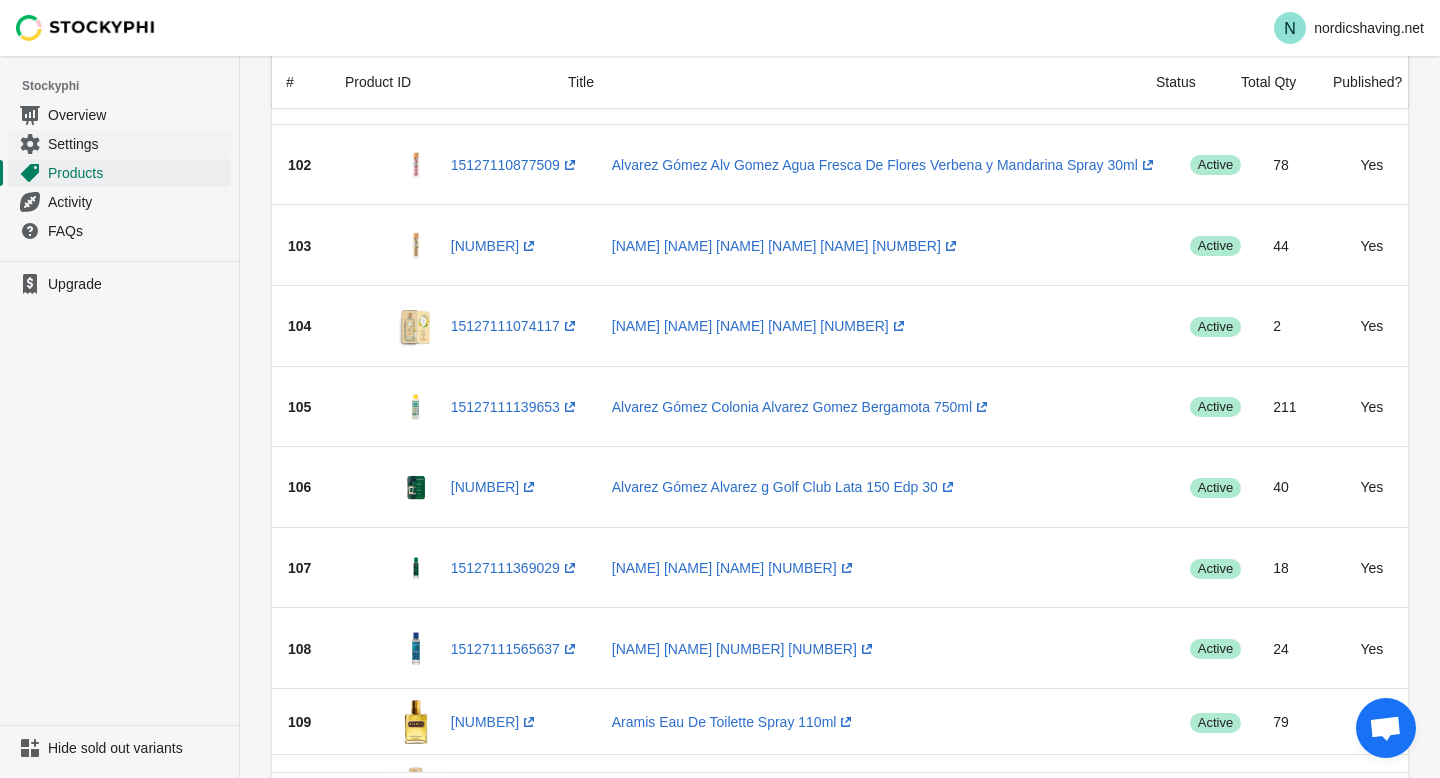 click on "Settings" at bounding box center [137, 144] 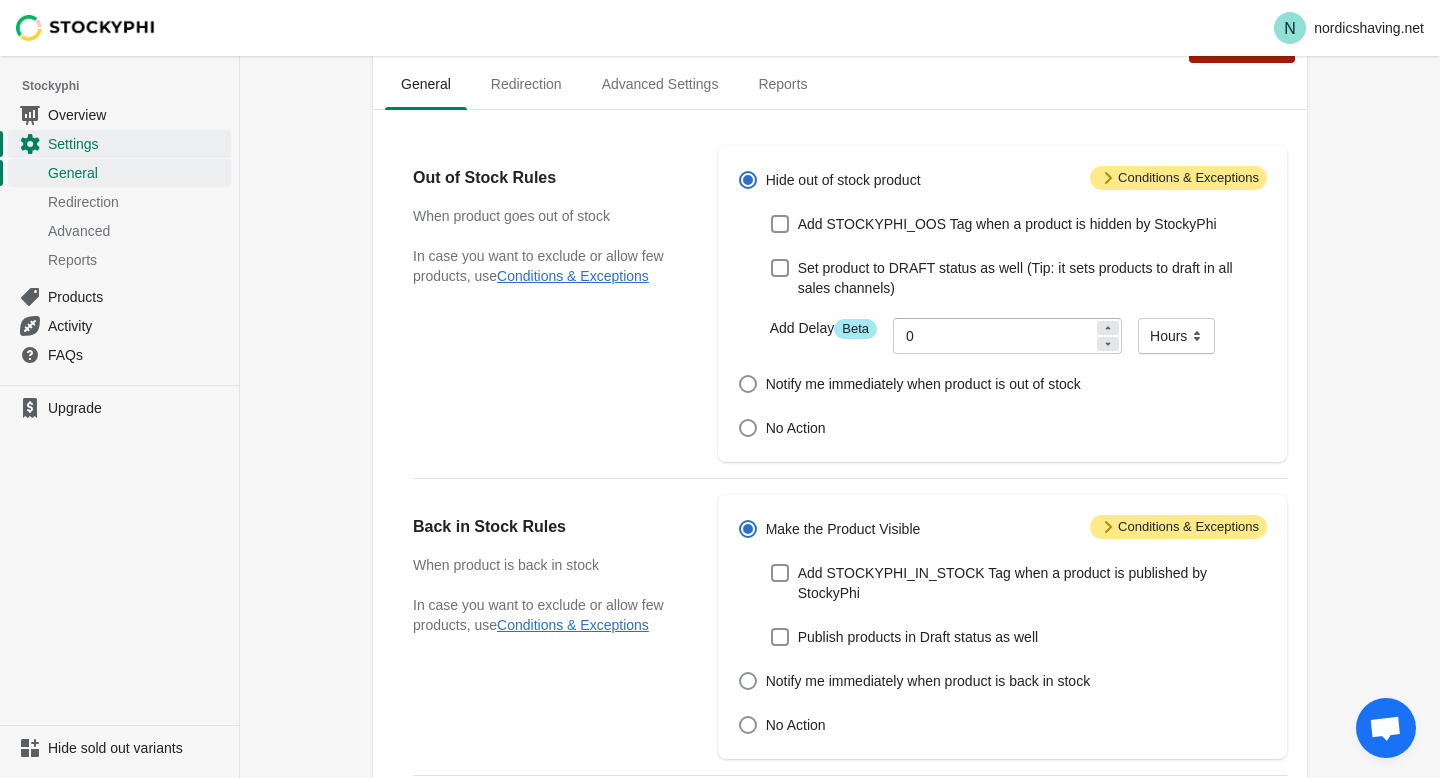 scroll, scrollTop: 0, scrollLeft: 0, axis: both 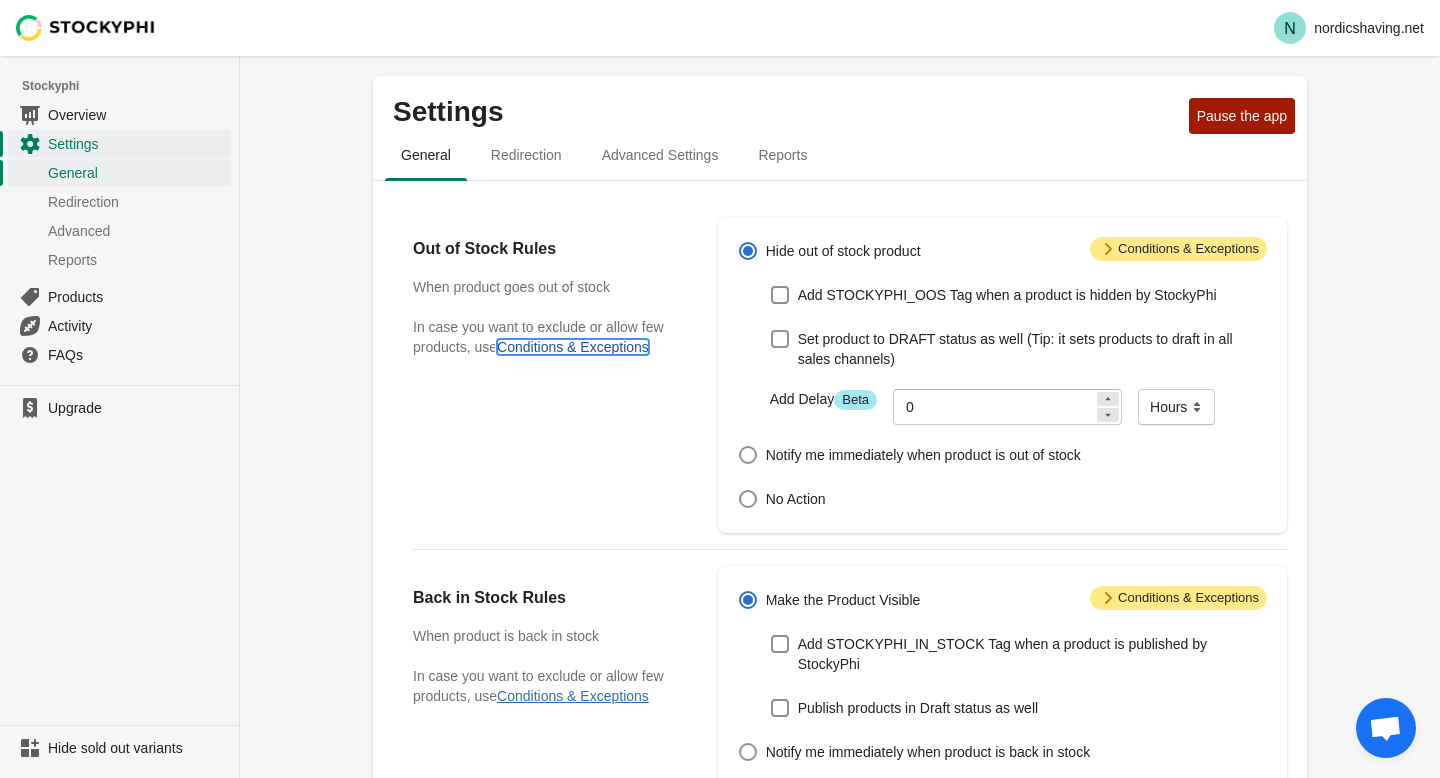 click on "Conditions & Exceptions" at bounding box center (573, 347) 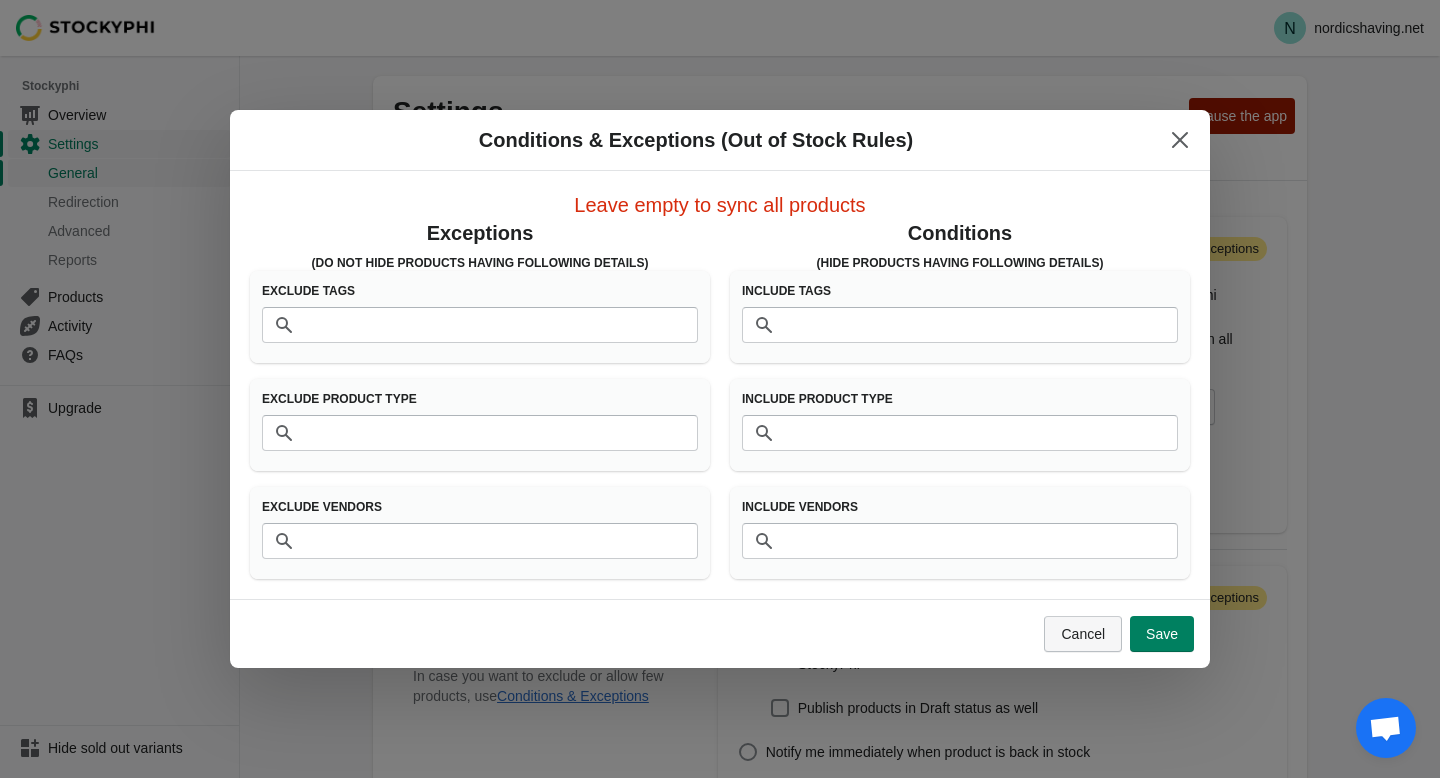 click on "Cancel" at bounding box center [1083, 634] 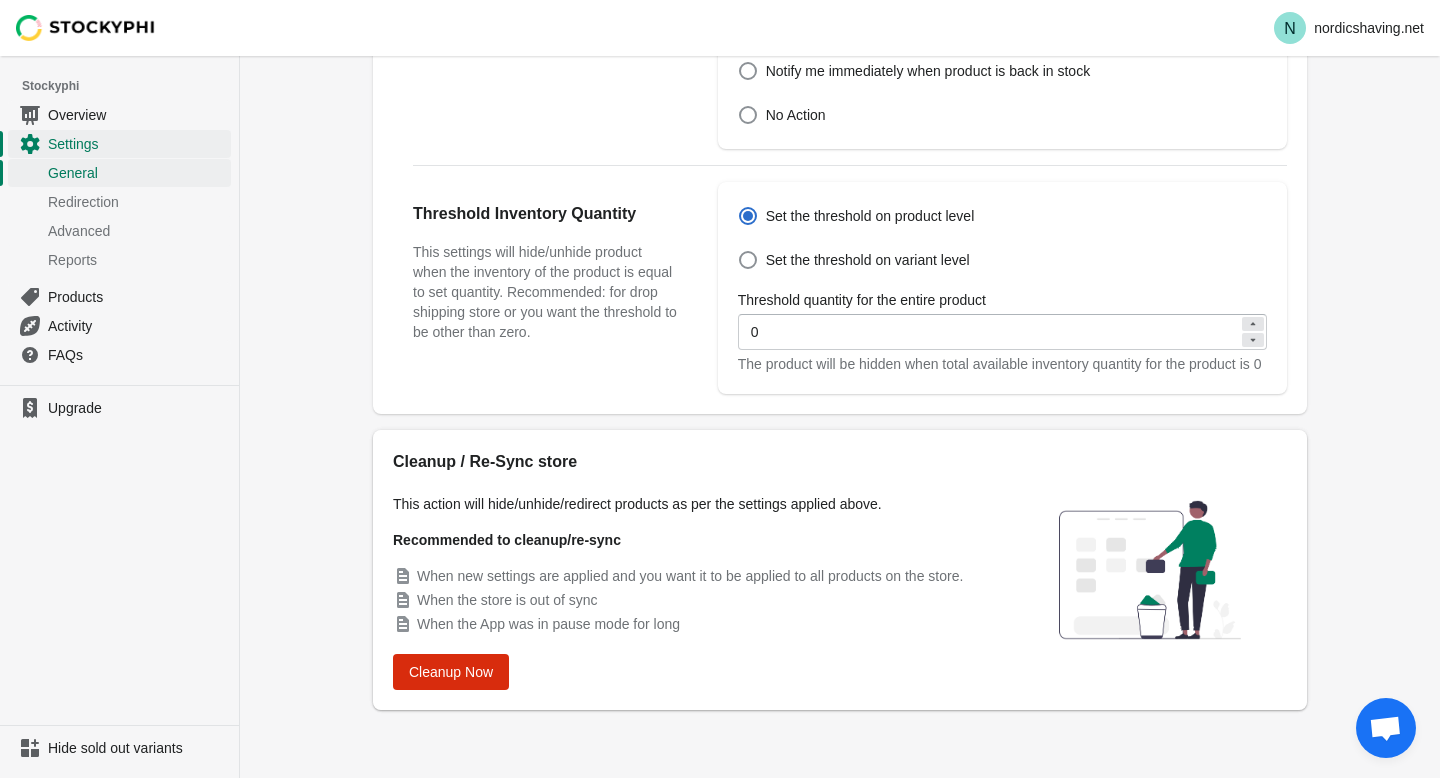 scroll, scrollTop: 701, scrollLeft: 0, axis: vertical 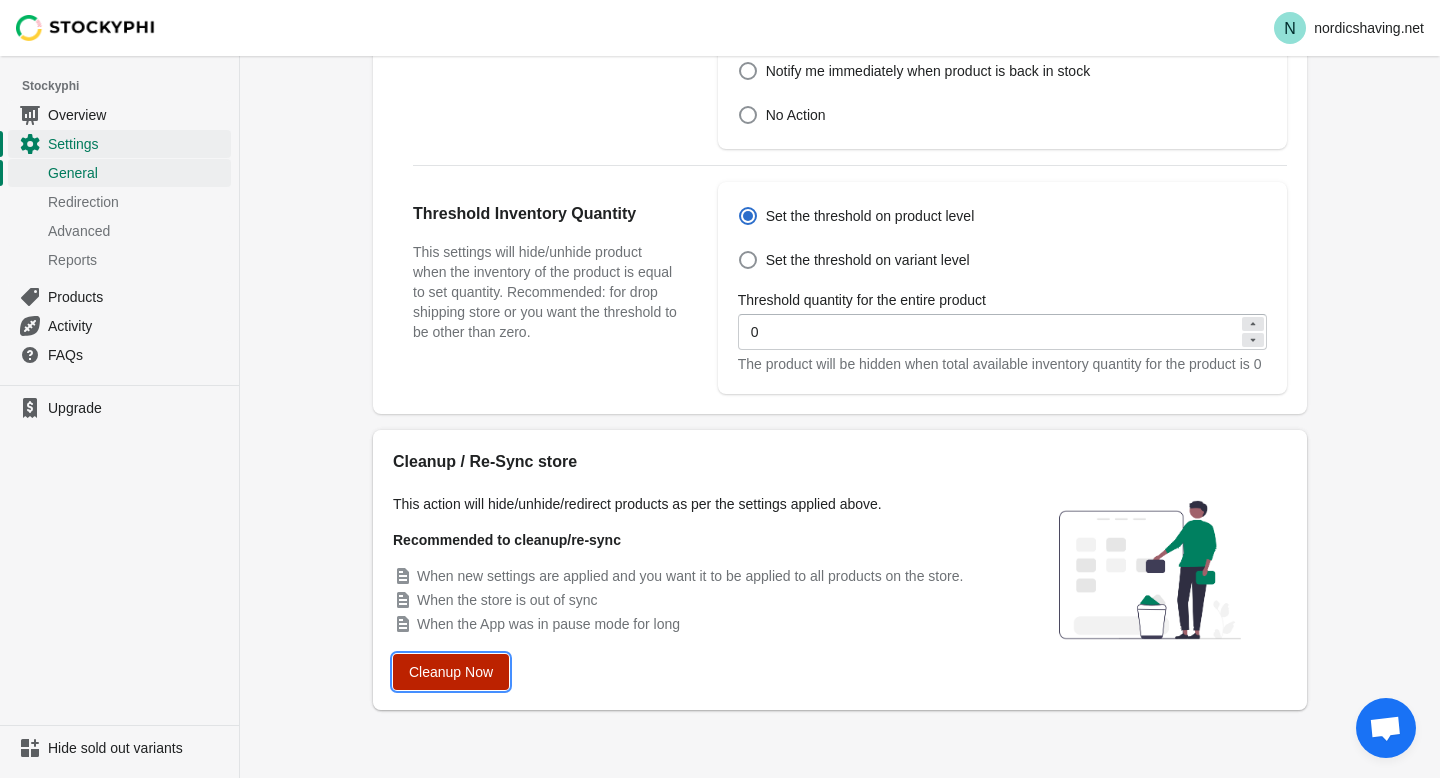 click on "Cleanup Now" at bounding box center [451, 672] 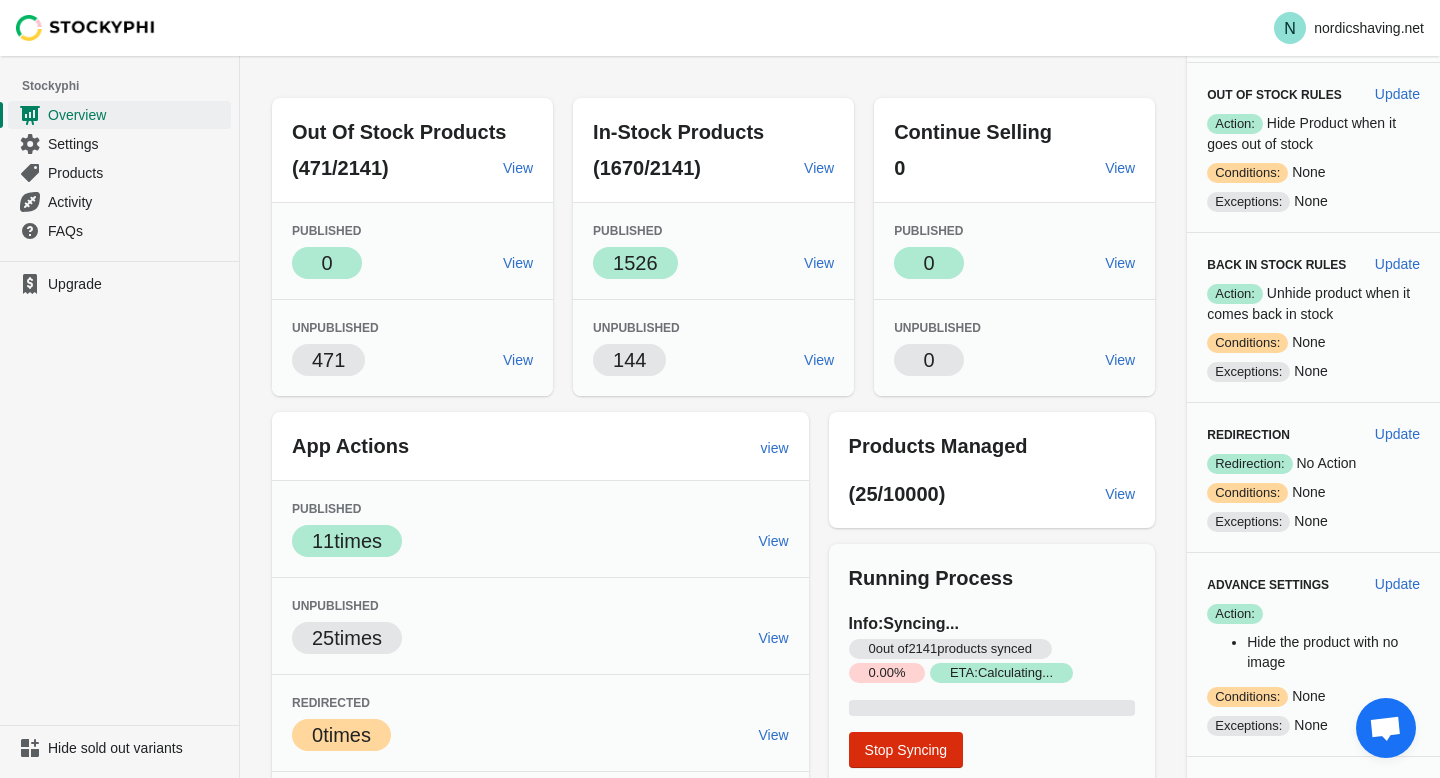 scroll, scrollTop: 56, scrollLeft: 0, axis: vertical 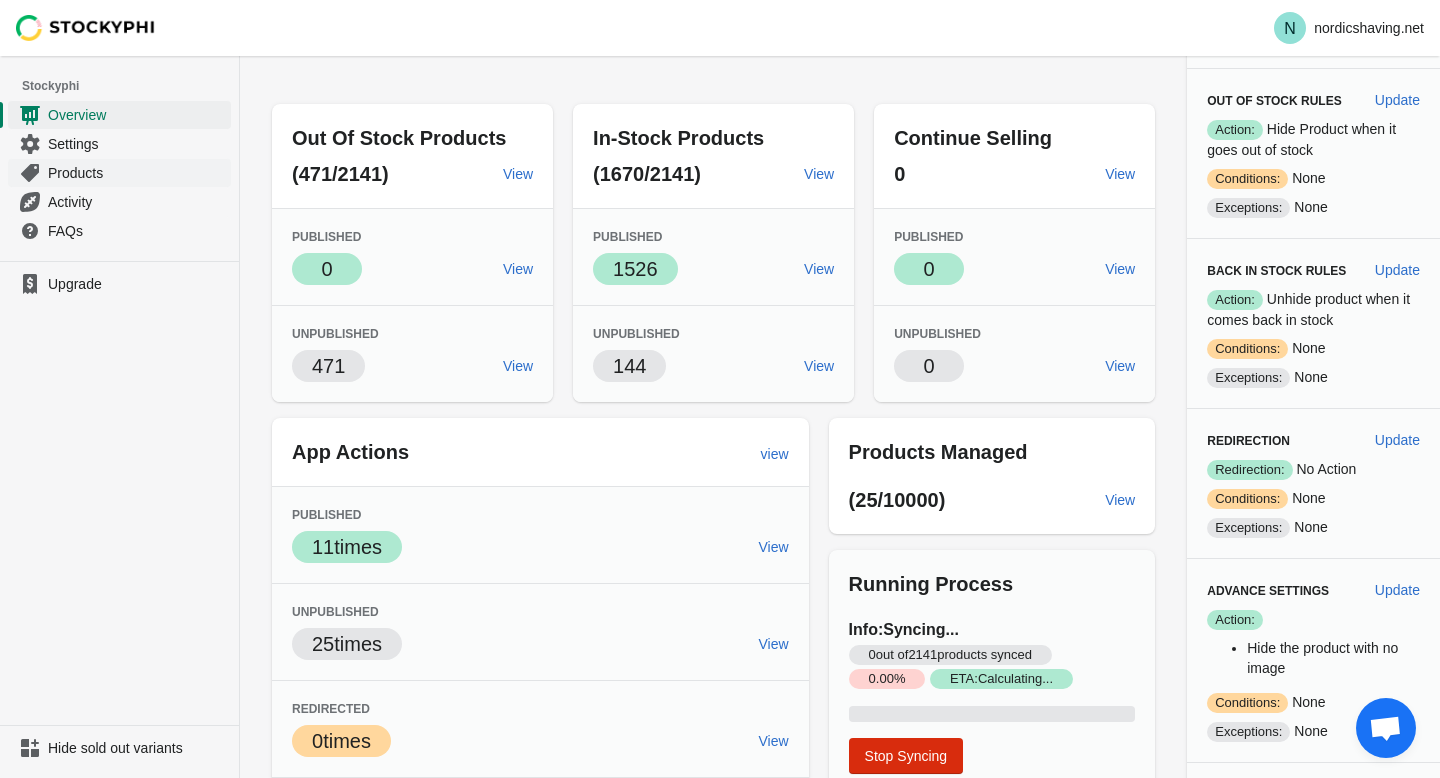 click on "Products" at bounding box center [137, 173] 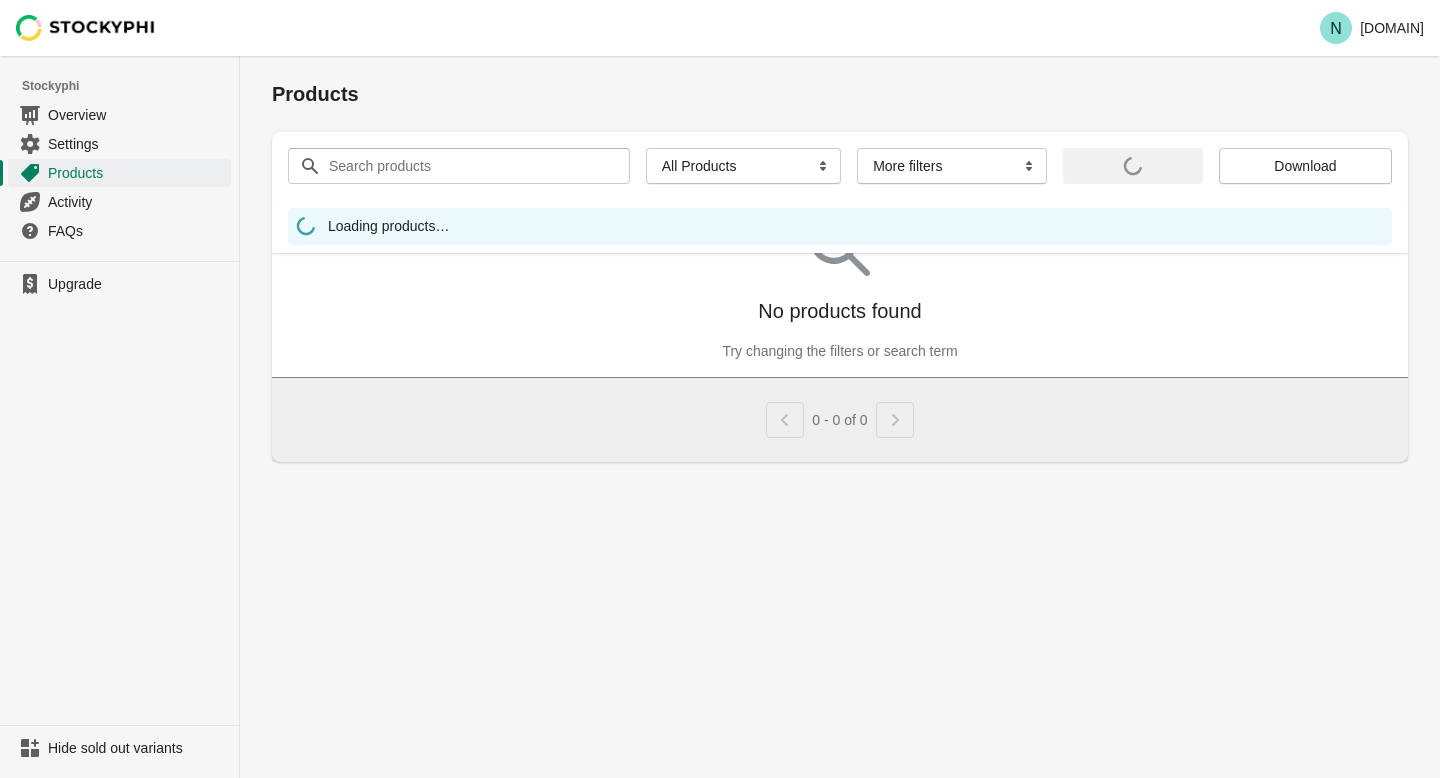scroll, scrollTop: 0, scrollLeft: 0, axis: both 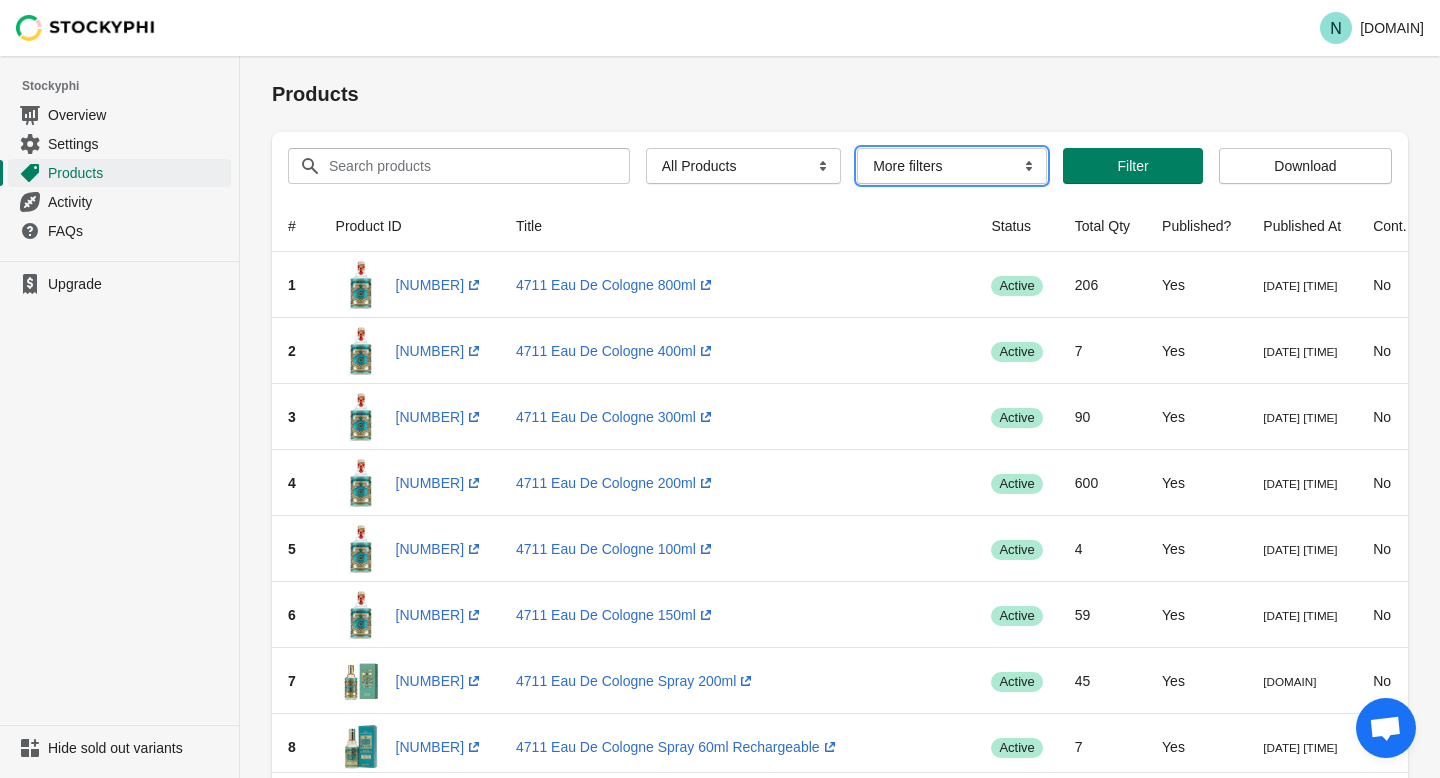 click on "More filters Delayed product hide" at bounding box center (952, 166) 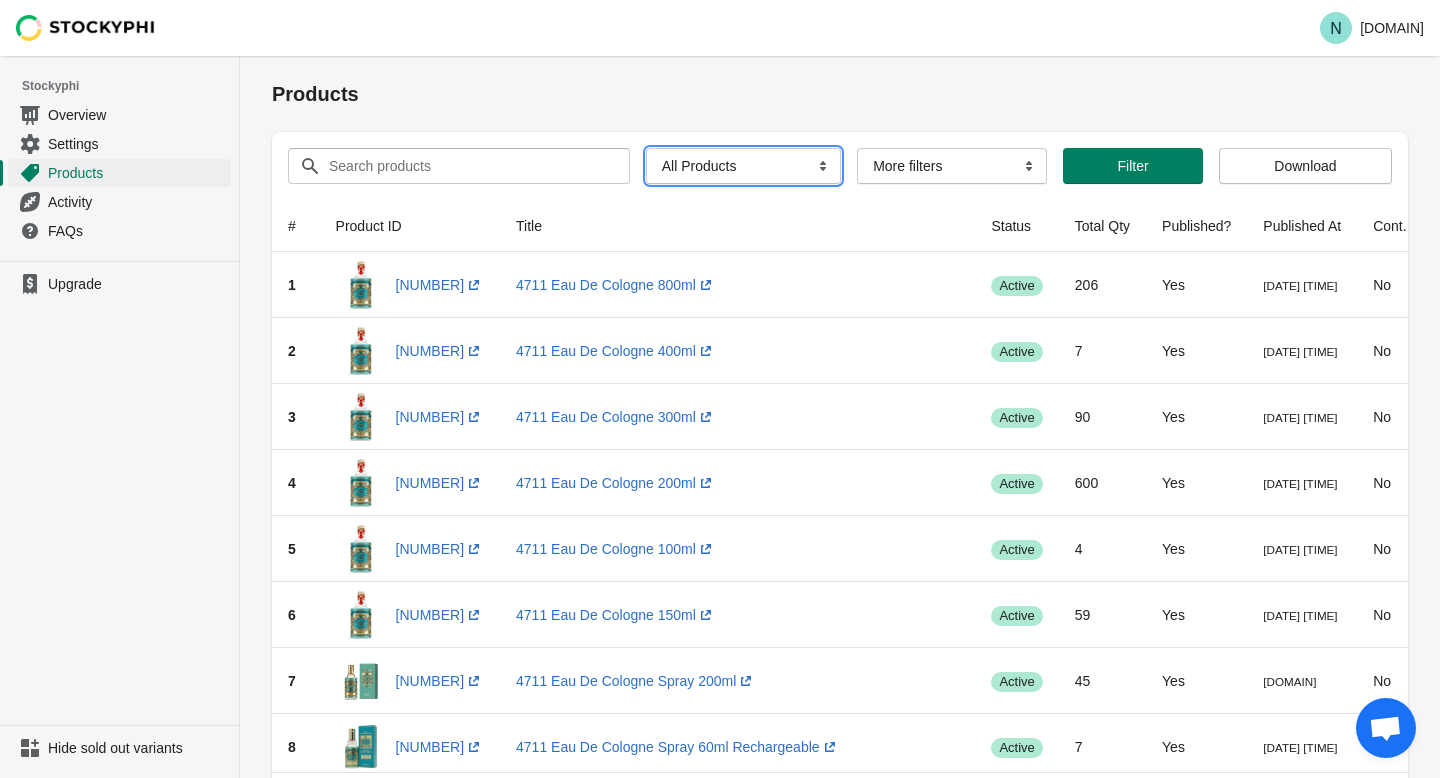 click on "All Products InStock InStock Published InStock Un-Published OOS OOS Published OOS Un-Published InStock Draft Products OOS Draft Products Has No Image Has No Image and Published InStock and Has No Image Has No Description InStock and Has No Description Has No Description and Published Continue Selling Continue Selling Published Continue Selling Un-Published Managed by StockyPhi" at bounding box center (743, 166) 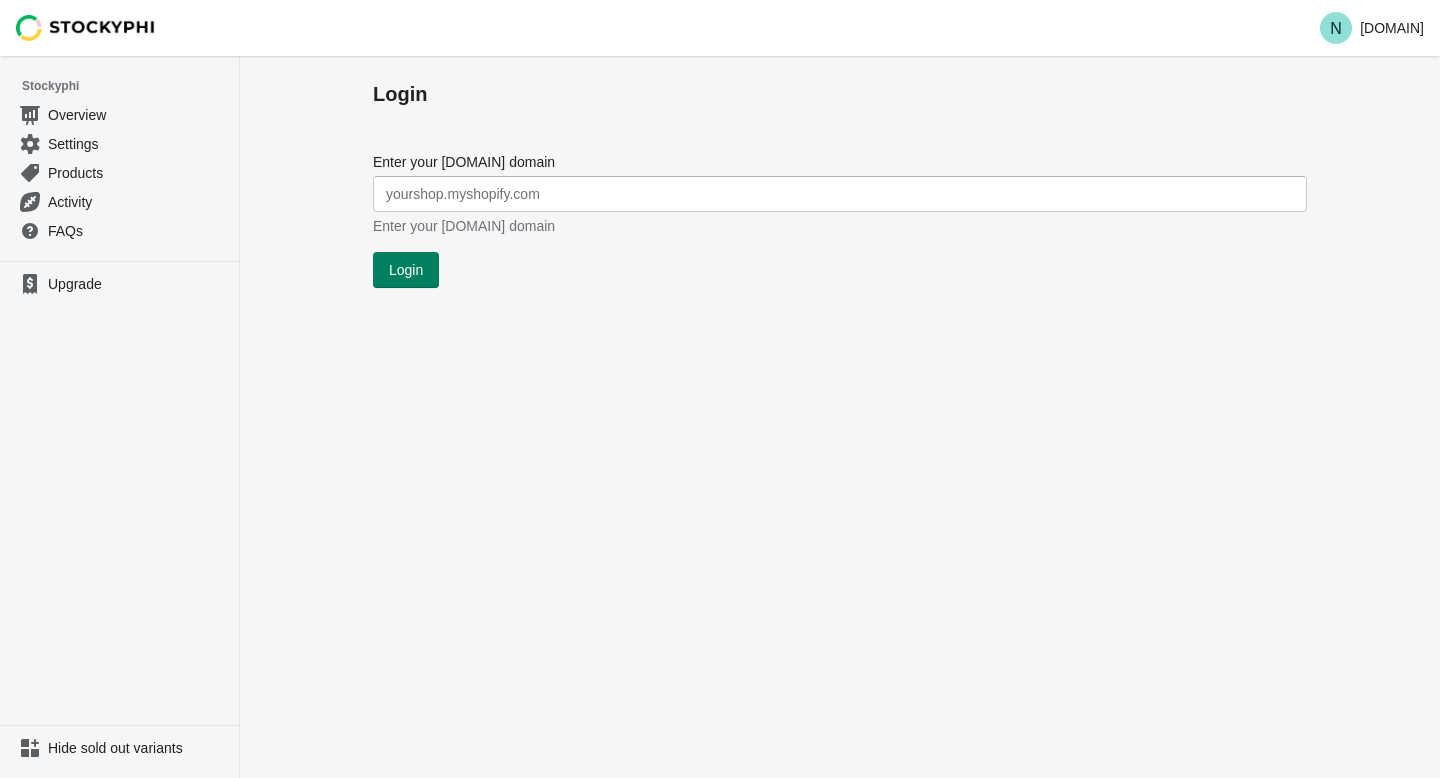 scroll, scrollTop: 0, scrollLeft: 0, axis: both 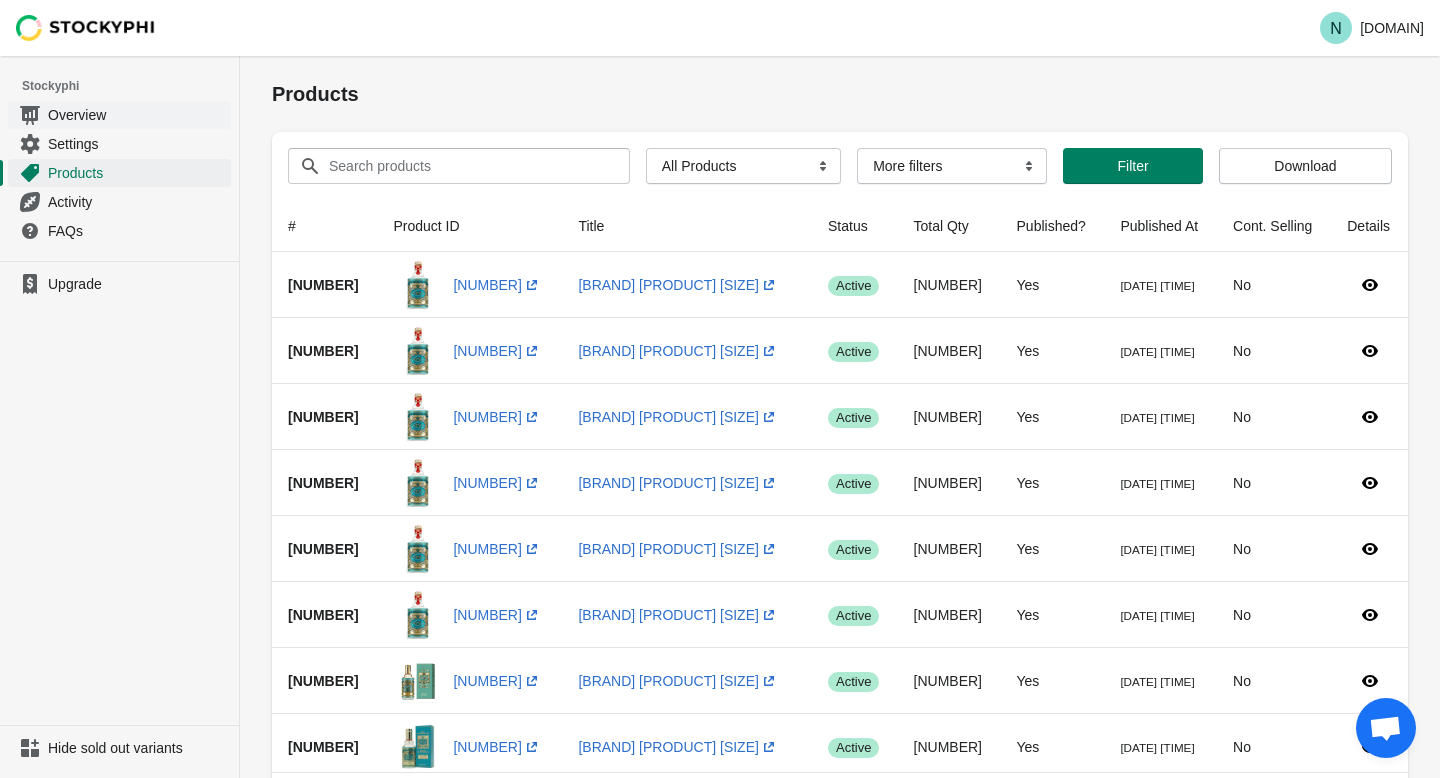 click on "Overview" at bounding box center (137, 115) 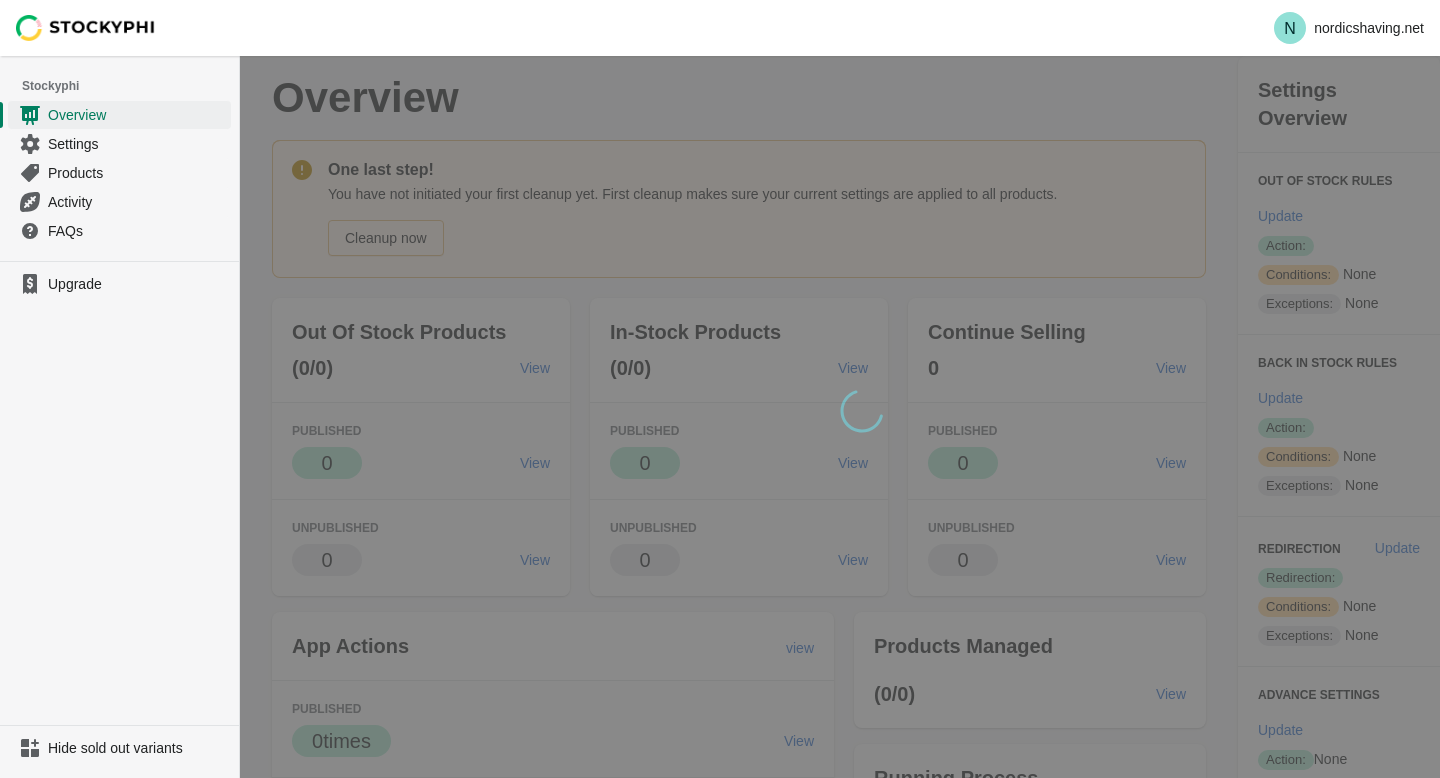 scroll, scrollTop: 0, scrollLeft: 0, axis: both 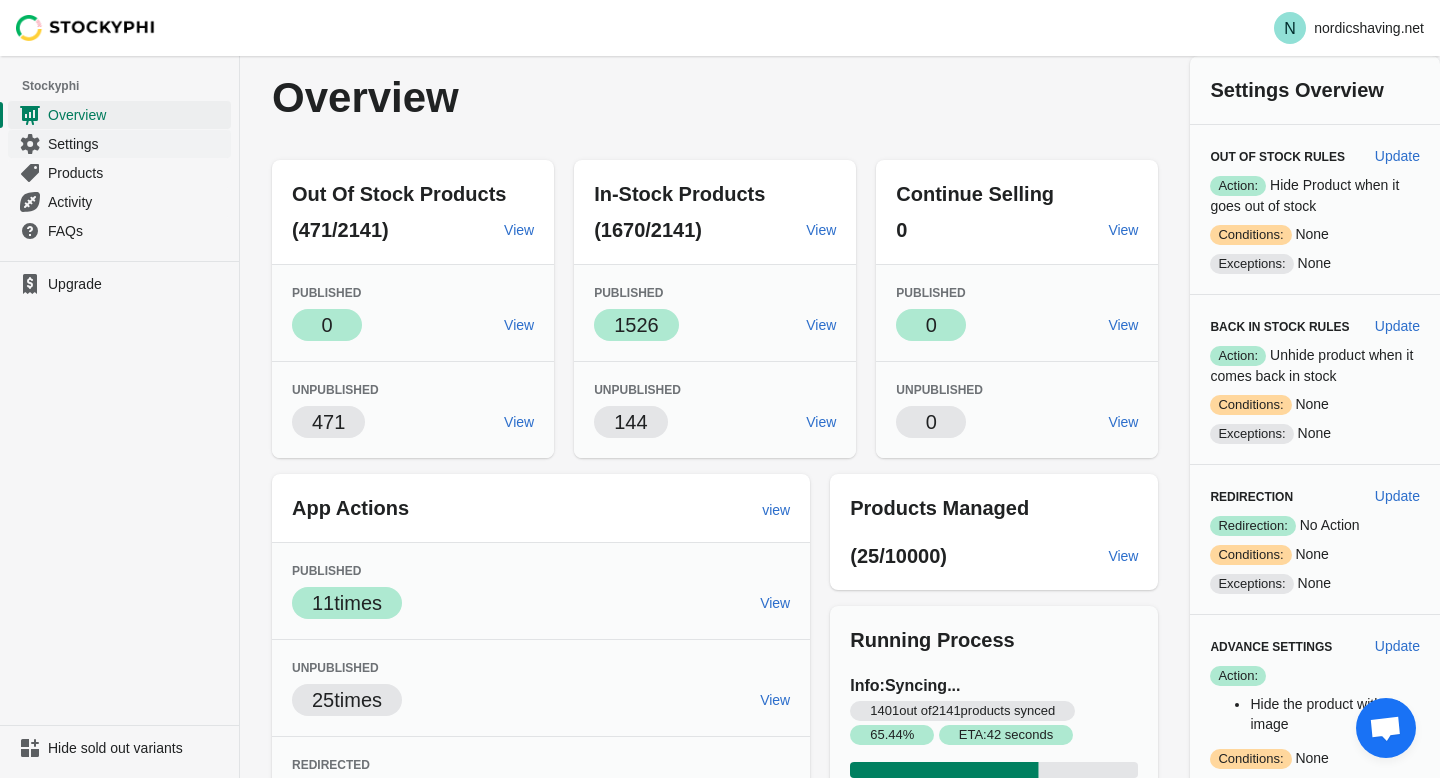 click on "Settings" at bounding box center (137, 144) 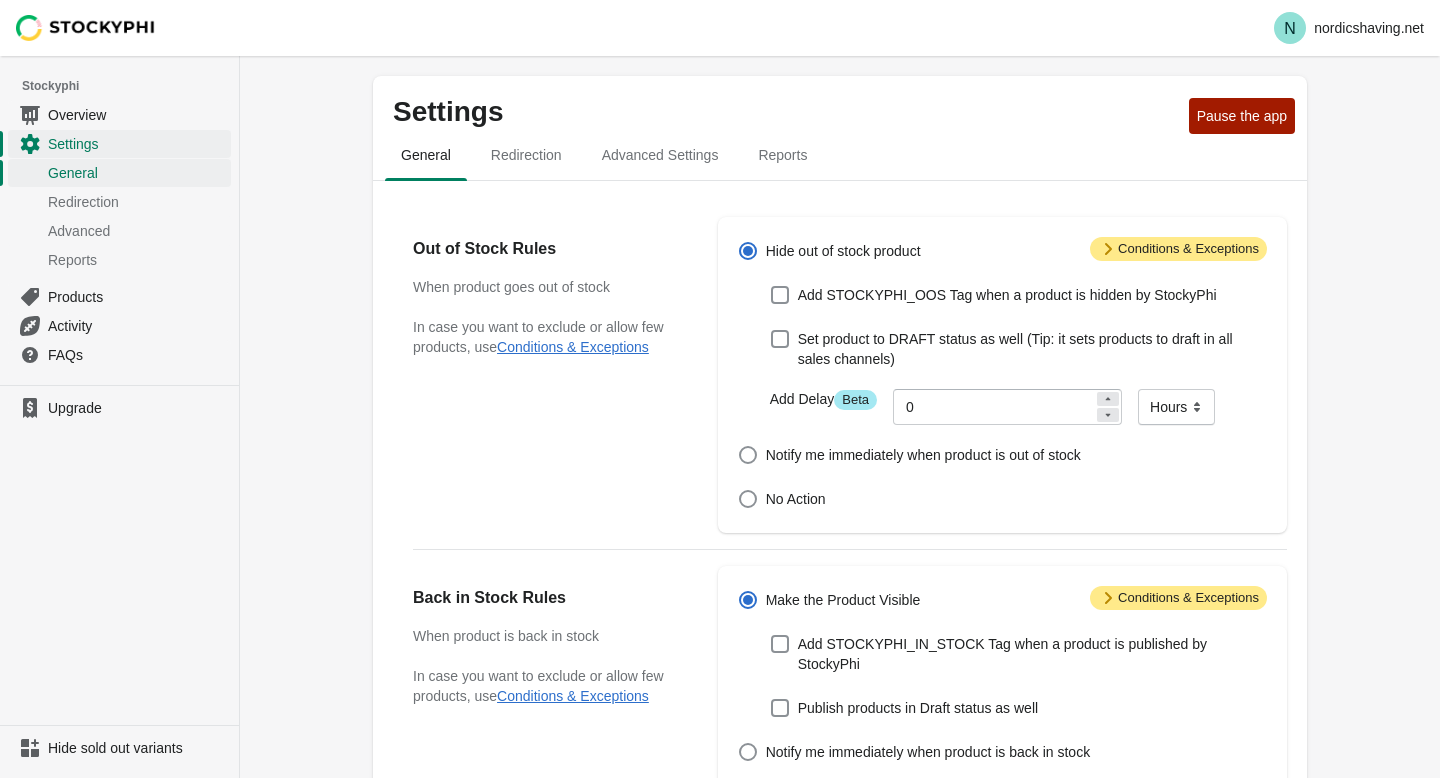 scroll, scrollTop: 0, scrollLeft: 0, axis: both 